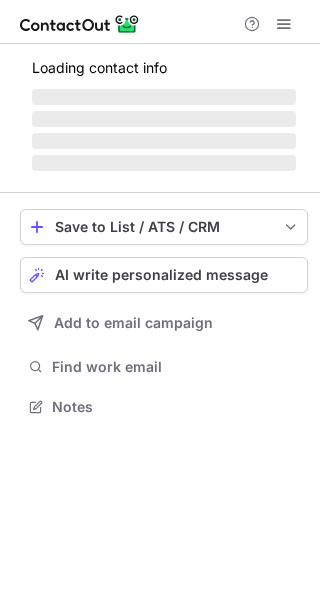 scroll, scrollTop: 0, scrollLeft: 0, axis: both 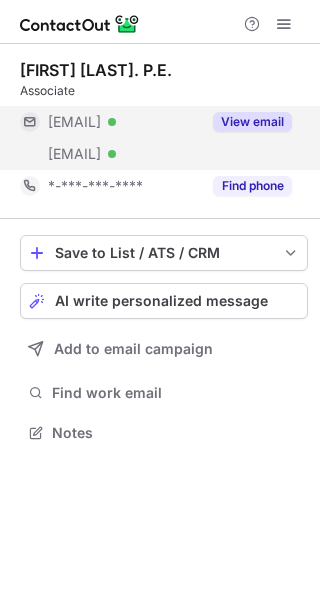 click on "View email" at bounding box center (246, 122) 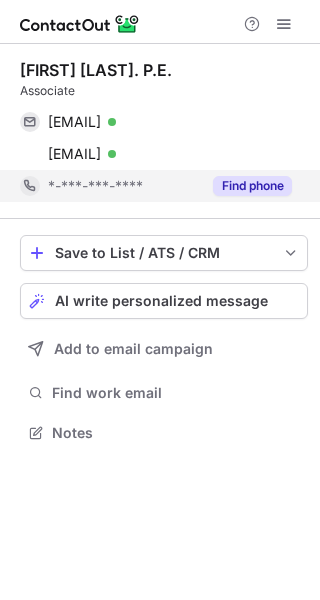 click on "Find phone" at bounding box center (252, 186) 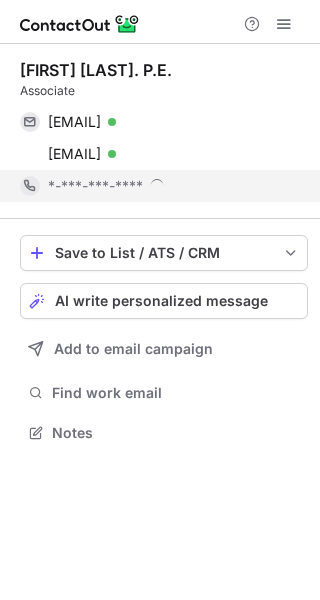 scroll, scrollTop: 10, scrollLeft: 10, axis: both 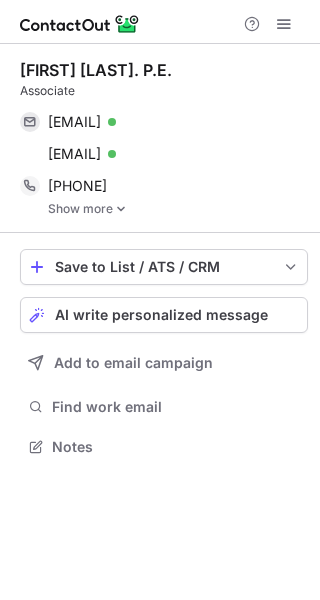 click on "Show more" at bounding box center [178, 209] 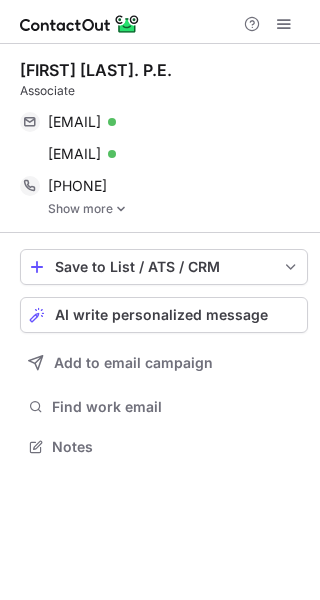 scroll, scrollTop: 0, scrollLeft: 0, axis: both 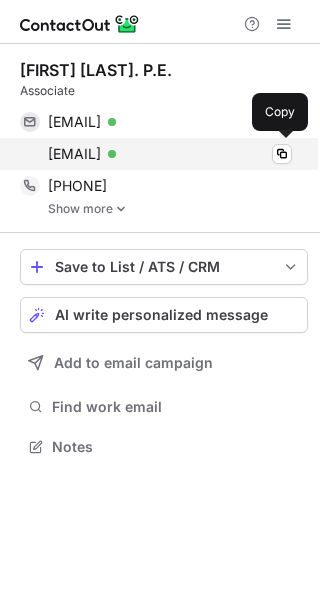 click on "[EMAIL] Verified Copy" at bounding box center (156, 154) 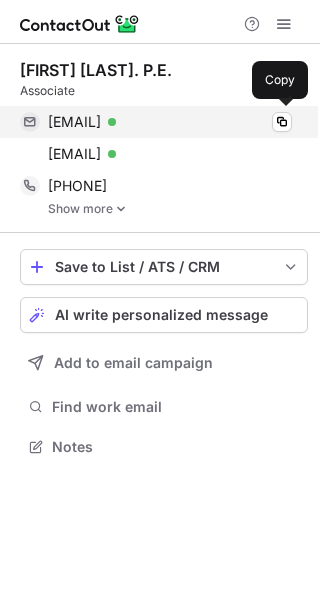 click on "staterivera27@me.com Verified Copy" at bounding box center (156, 122) 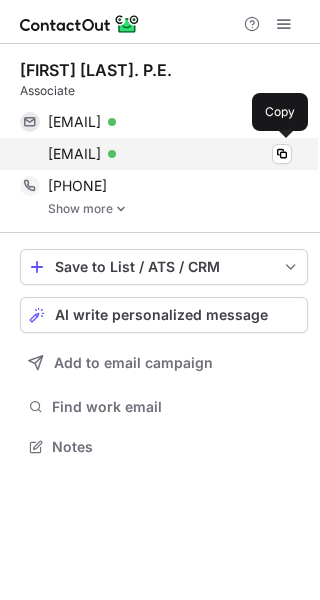 click on "jws@freese.com" at bounding box center (74, 154) 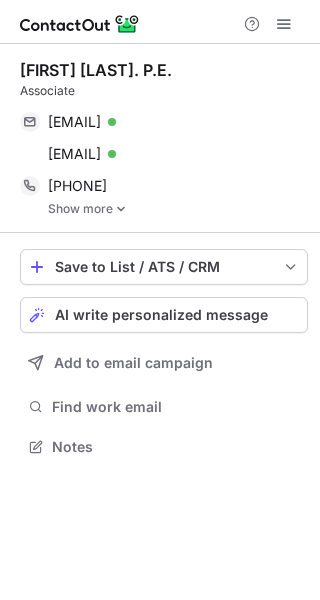 click on "Show more" at bounding box center (178, 209) 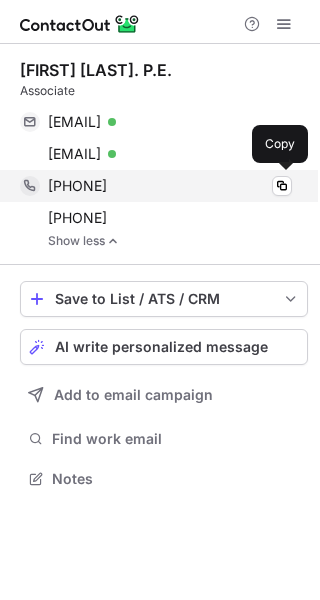 click on "[PHONE]" at bounding box center (77, 186) 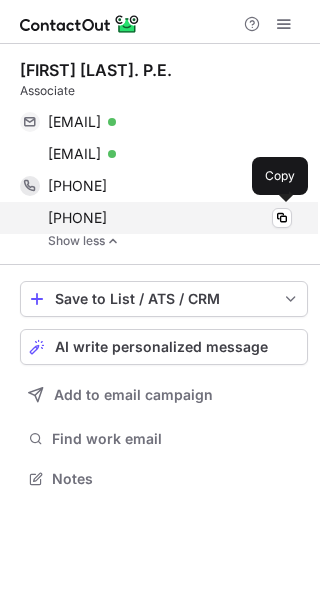 click on "+19895932394" at bounding box center [77, 218] 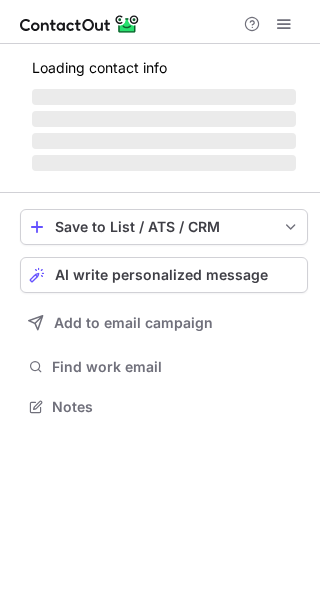 scroll, scrollTop: 0, scrollLeft: 0, axis: both 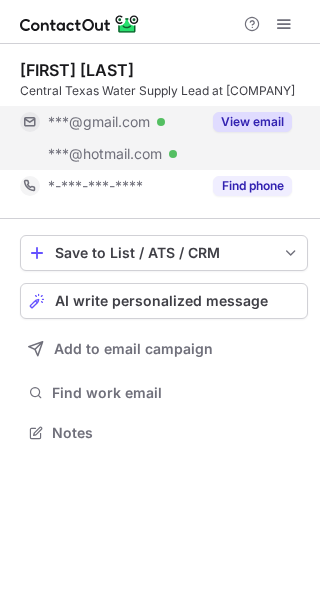 click on "View email" at bounding box center [252, 122] 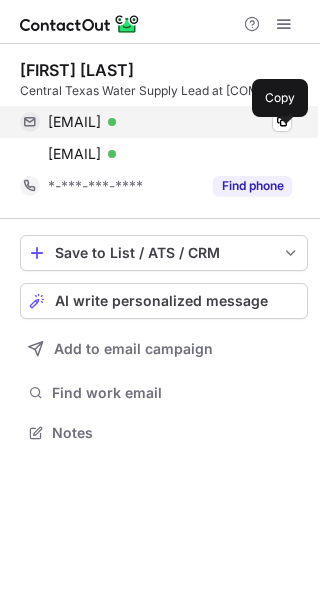 click on "adamconnerpmp@gmail.com" at bounding box center (74, 122) 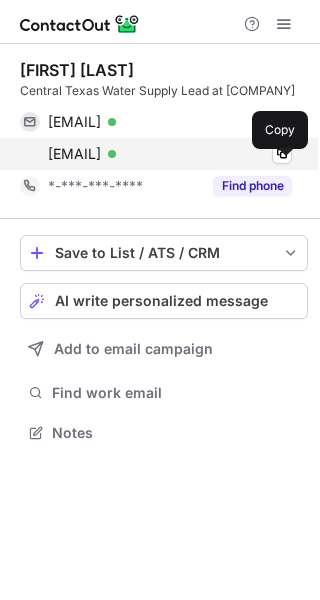 click on "adamatcu@hotmail.com" at bounding box center [74, 154] 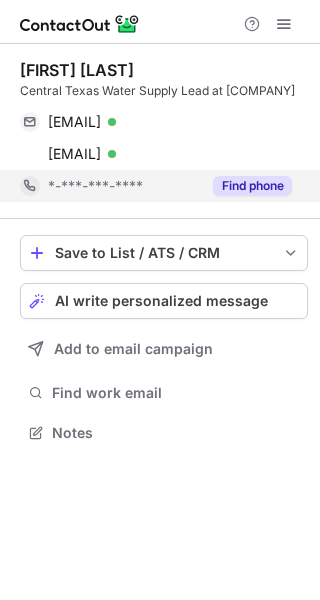 click on "Find phone" at bounding box center (252, 186) 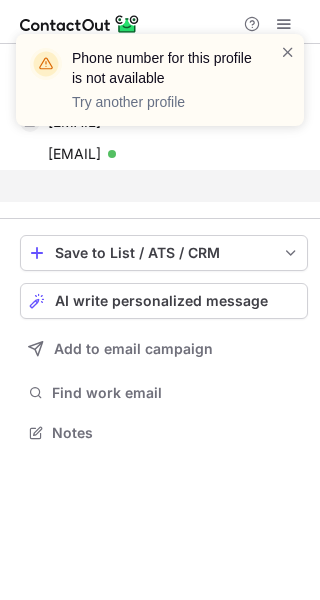 scroll, scrollTop: 405, scrollLeft: 320, axis: both 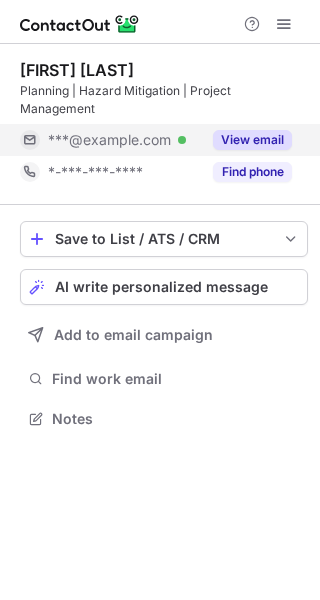 click on "View email" at bounding box center (252, 140) 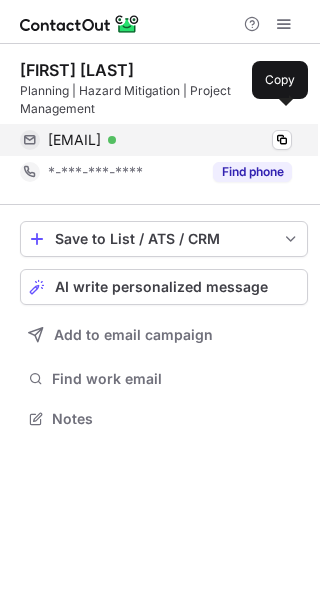 click on "morgan.white@mbakerintl.com" at bounding box center [74, 140] 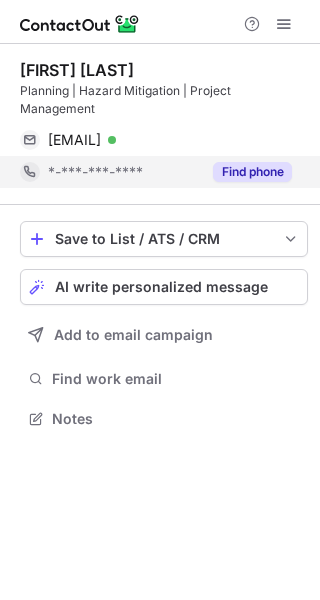 click on "Find phone" at bounding box center [252, 172] 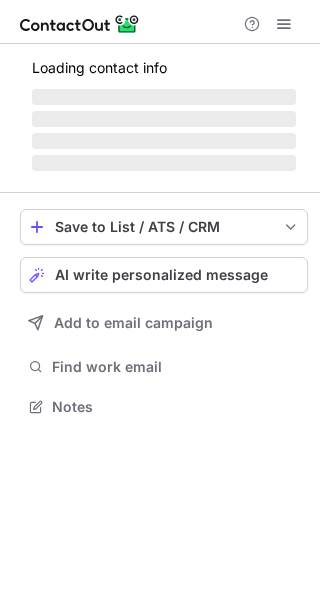 scroll, scrollTop: 0, scrollLeft: 0, axis: both 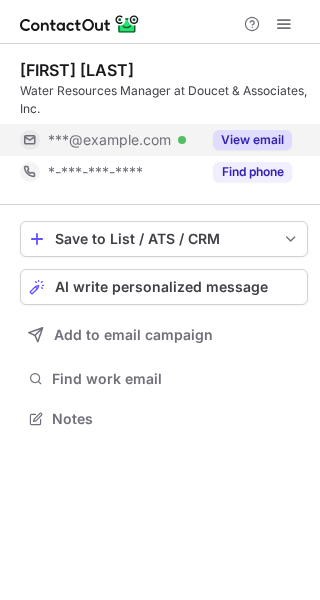 click on "View email" at bounding box center (252, 140) 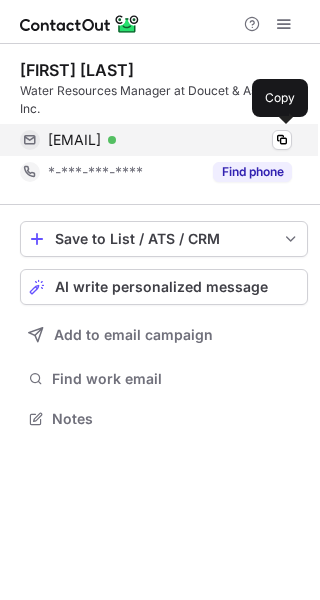 click on "dgaltman@pbsj.com" at bounding box center (74, 140) 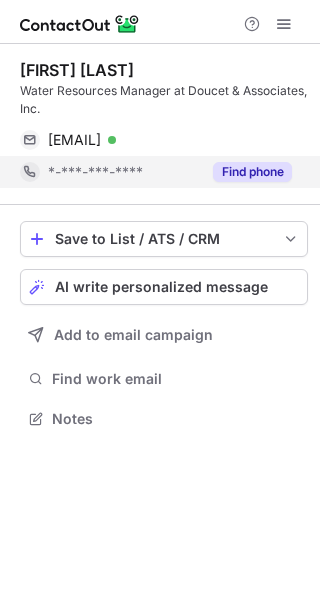 click on "Find phone" at bounding box center [252, 172] 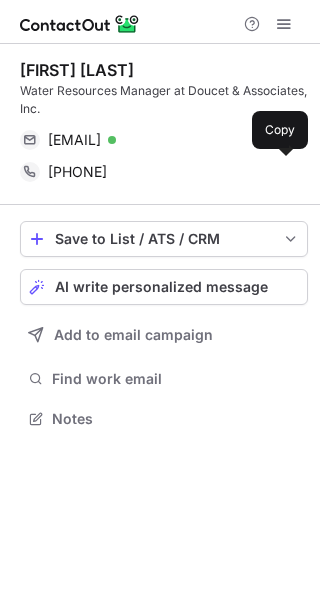 click on "+14065657866" at bounding box center (77, 172) 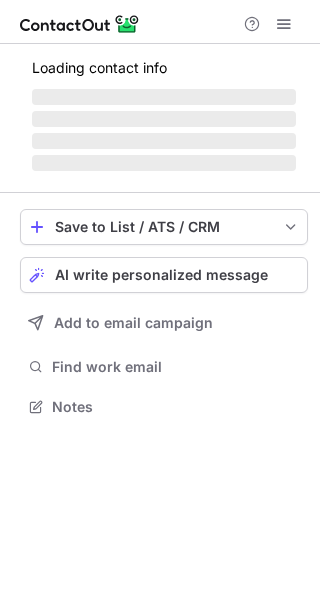 scroll, scrollTop: 0, scrollLeft: 0, axis: both 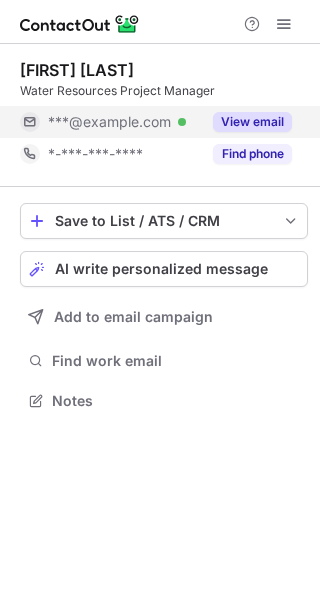 click on "View email" at bounding box center [252, 122] 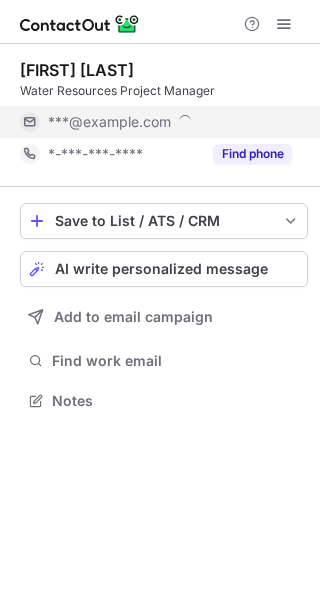 scroll, scrollTop: 10, scrollLeft: 10, axis: both 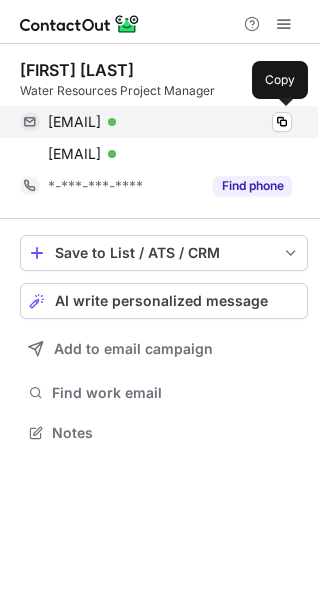 click on "[EMAIL]" at bounding box center (74, 122) 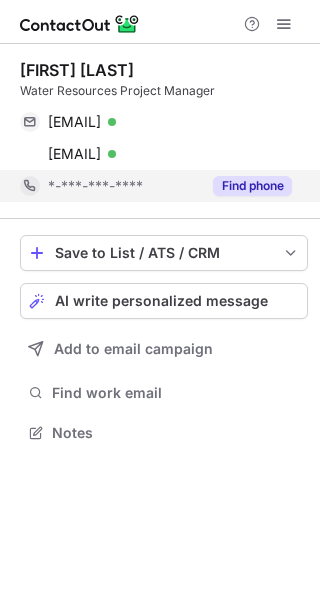 click on "Find phone" at bounding box center [252, 186] 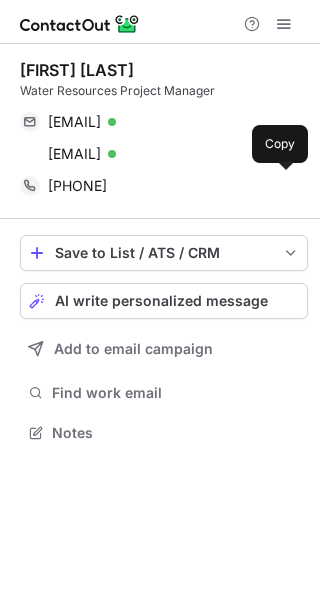 click on "[PHONE]" at bounding box center (77, 186) 